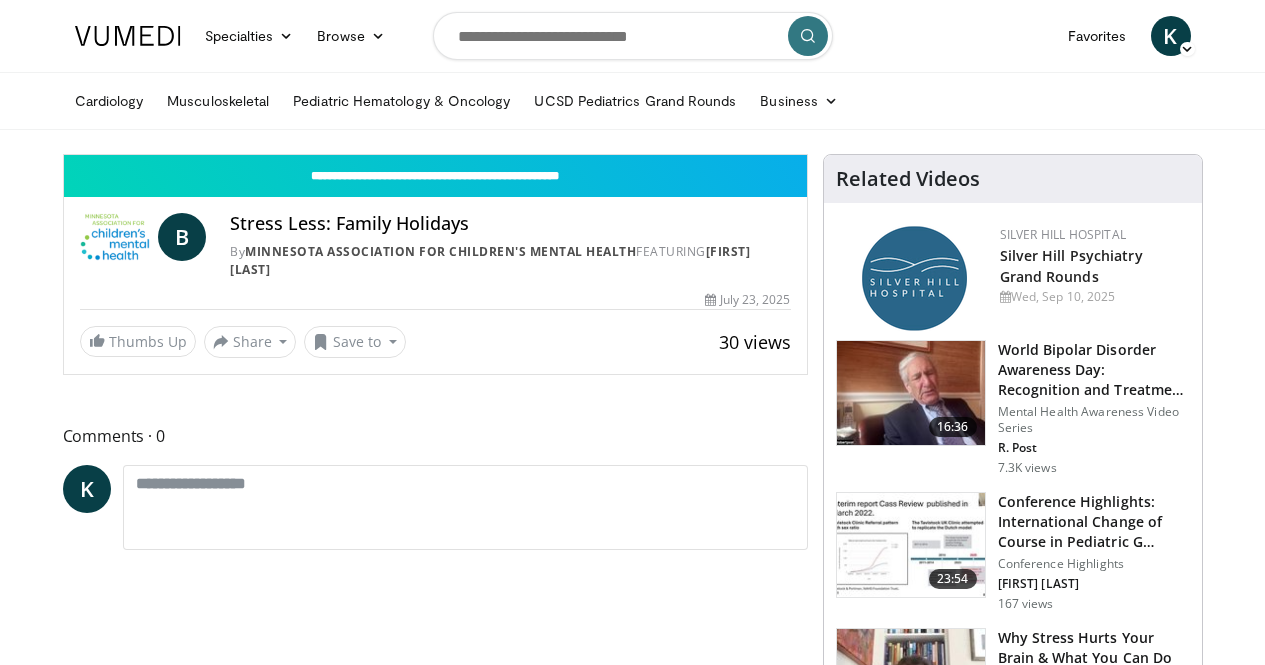 scroll, scrollTop: 0, scrollLeft: 0, axis: both 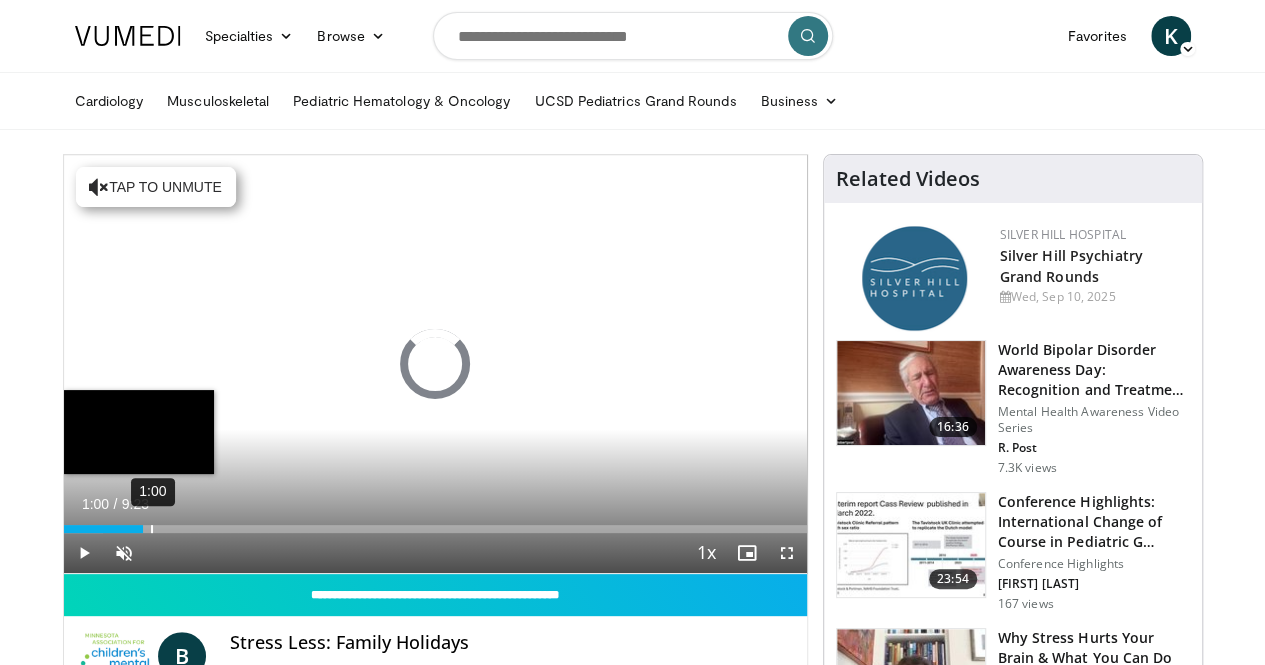 click on "1:00" at bounding box center [152, 529] 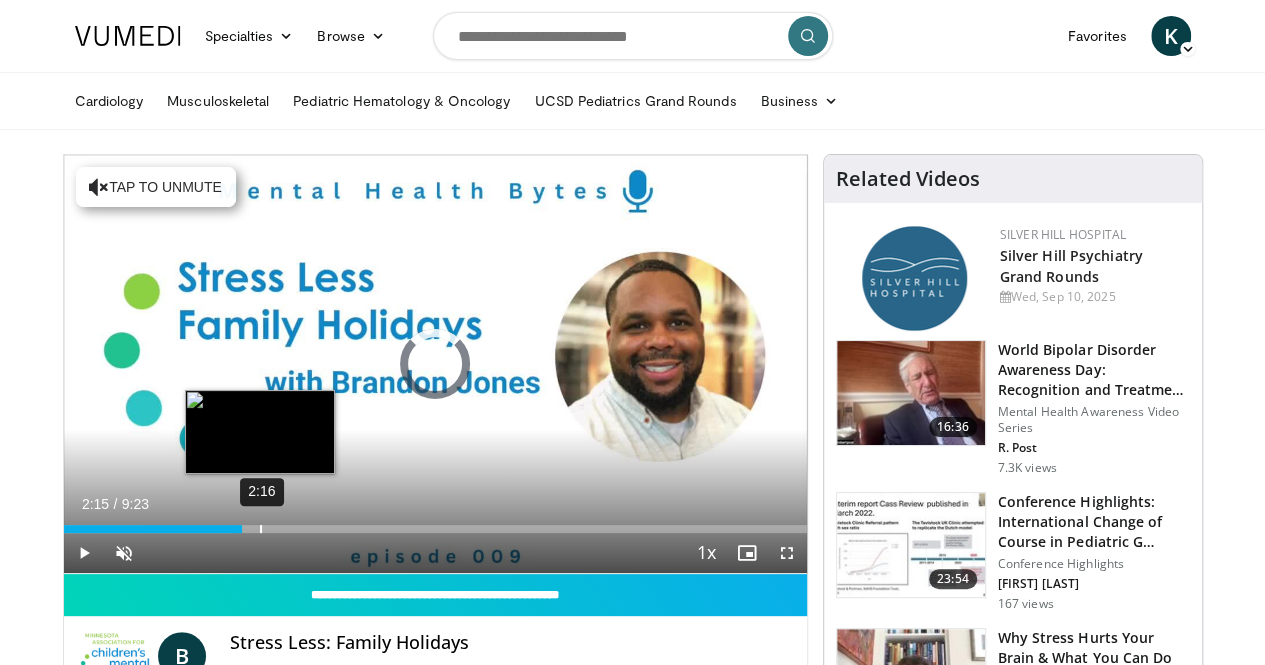 click on "2:16" at bounding box center (261, 529) 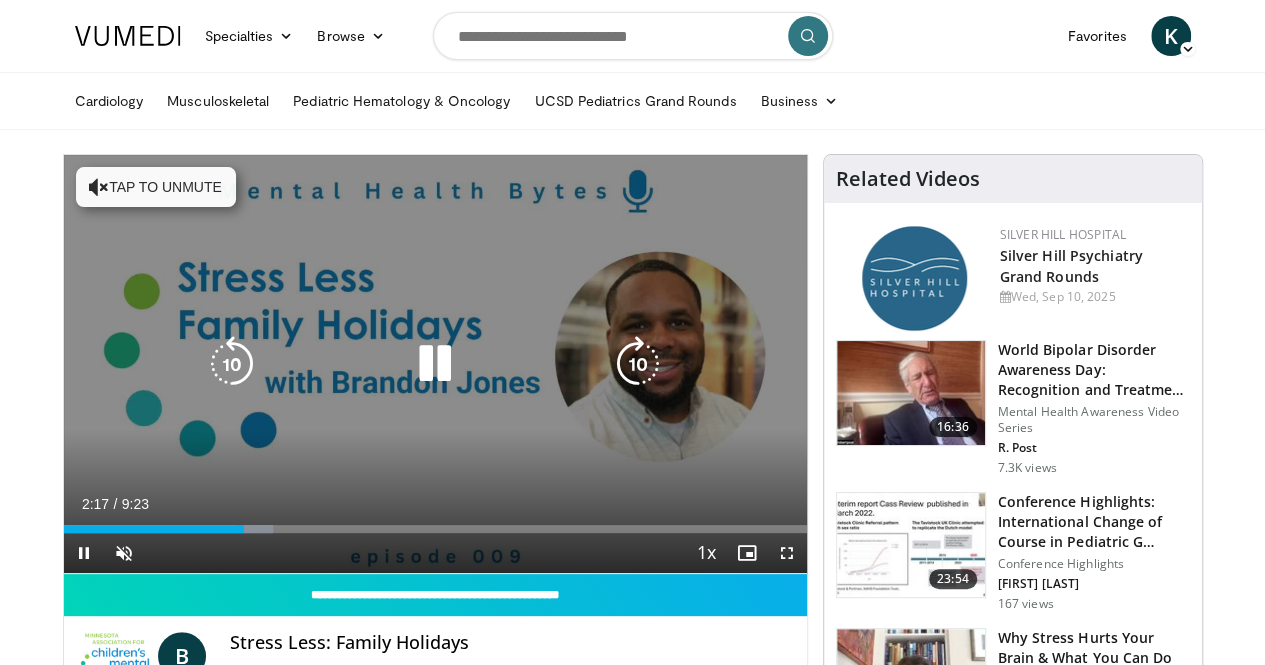 click on "Loaded :  28.19% 2:17 3:13" at bounding box center [435, 523] 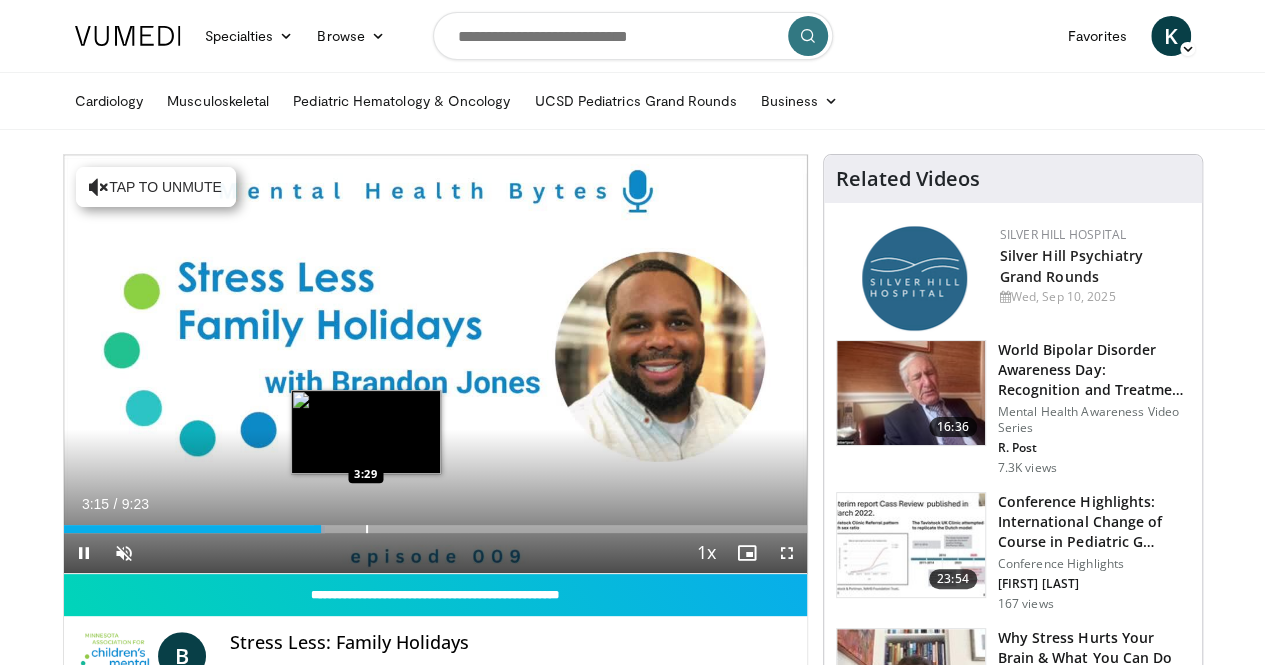 click at bounding box center [367, 529] 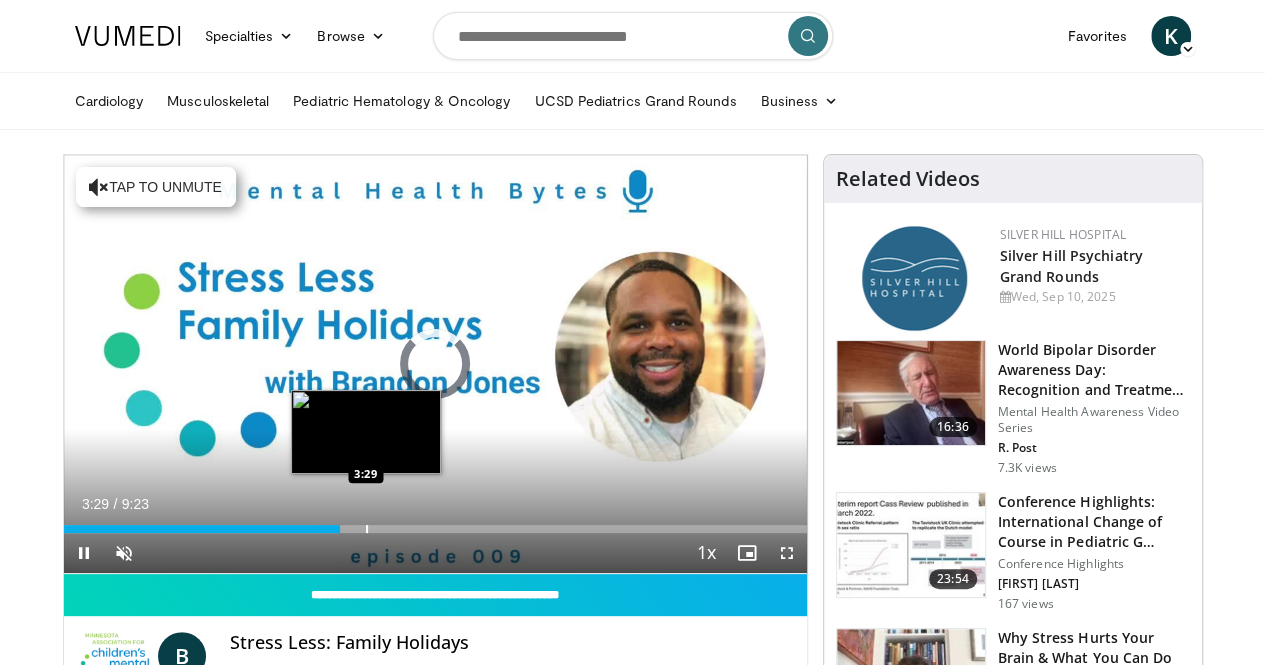 click at bounding box center (367, 529) 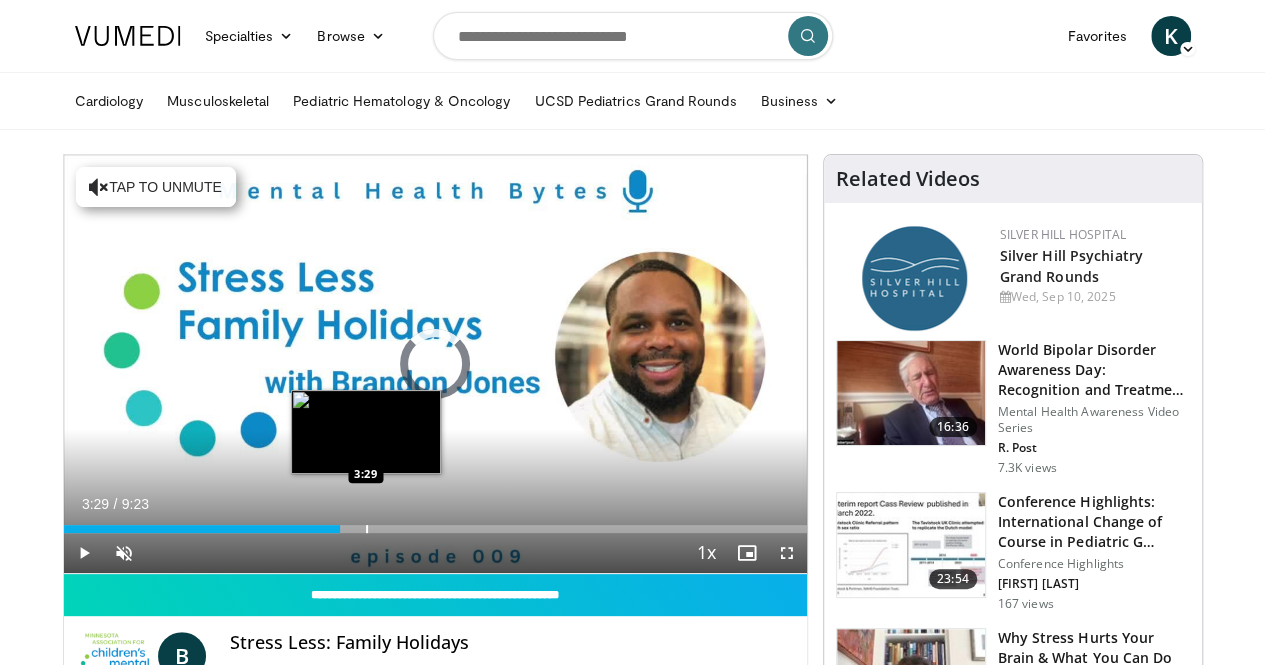 click at bounding box center [367, 529] 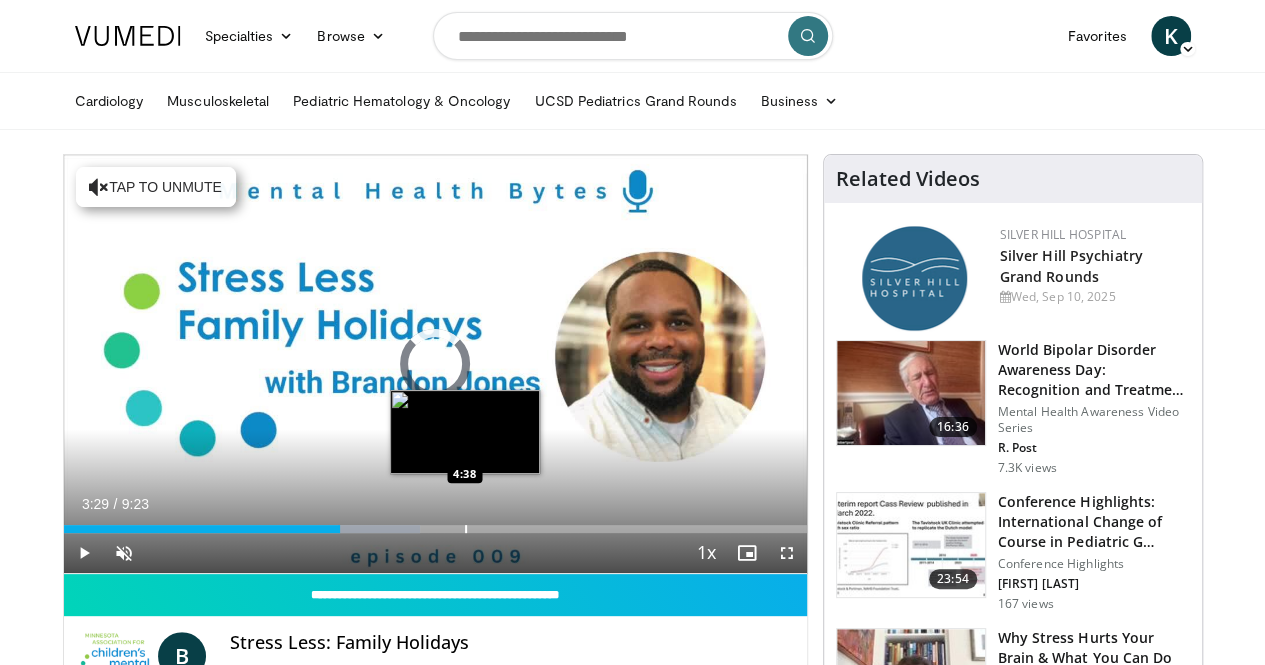 click on "Loaded :  48.00% 3:29 4:38" at bounding box center (435, 523) 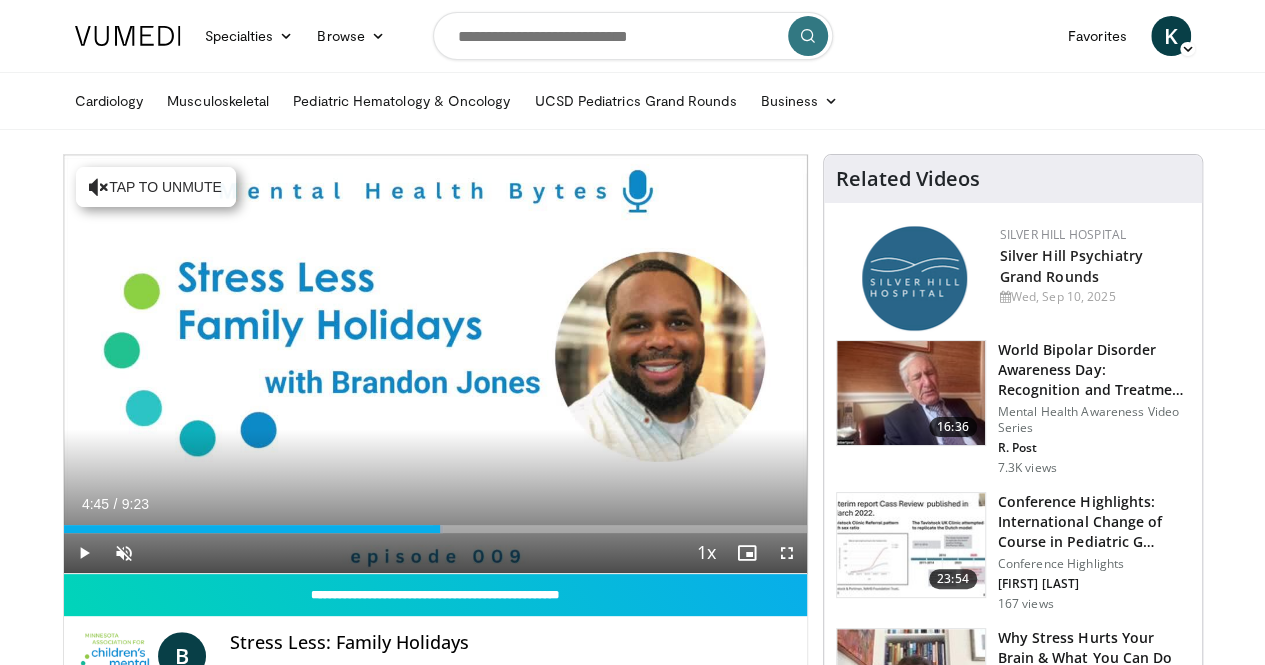 click on "Current Time  4:45 / Duration  9:23 Play Skip Backward Skip Forward Unmute 9% Loaded :  51.09% 4:45 5:02 Stream Type  LIVE Seek to live, currently behind live LIVE   1x Playback Rate 0.5x 0.75x 1x , selected 1.25x 1.5x 1.75x 2x Chapters Chapters Descriptions descriptions off , selected Captions captions settings , opens captions settings dialog captions off , selected Audio Track en (Main) , selected Fullscreen Enable picture-in-picture mode" at bounding box center [435, 553] 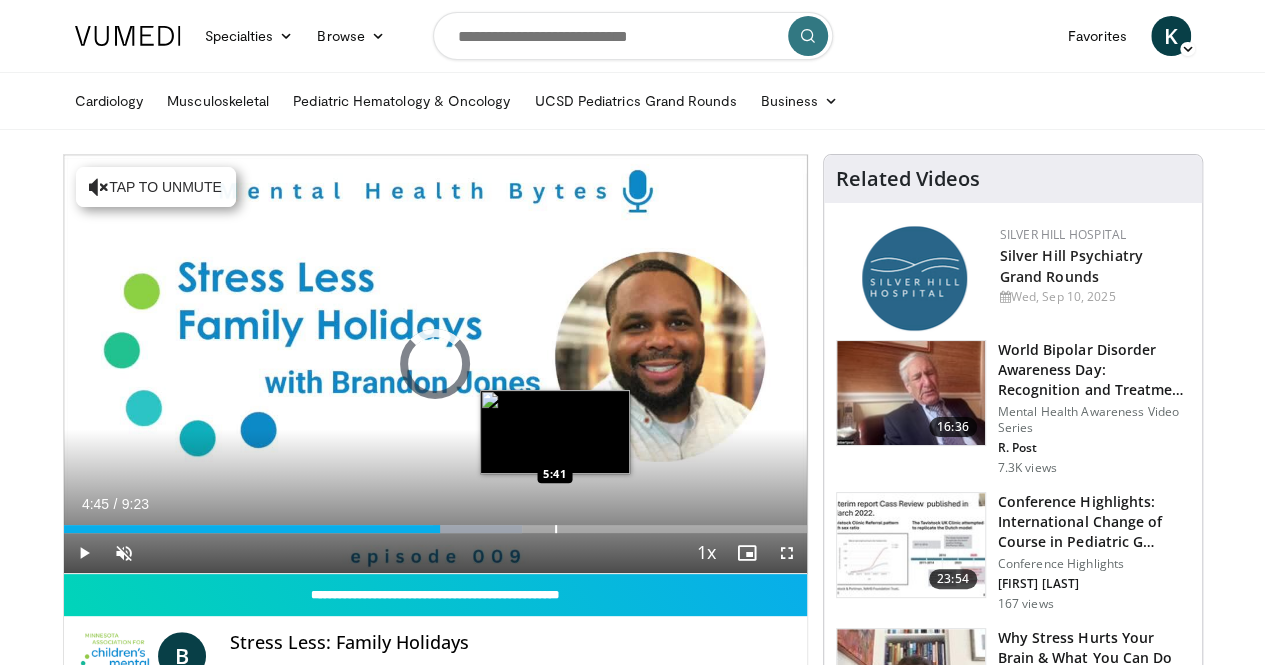click on "Loaded :  61.66% 4:45 5:41" at bounding box center (435, 523) 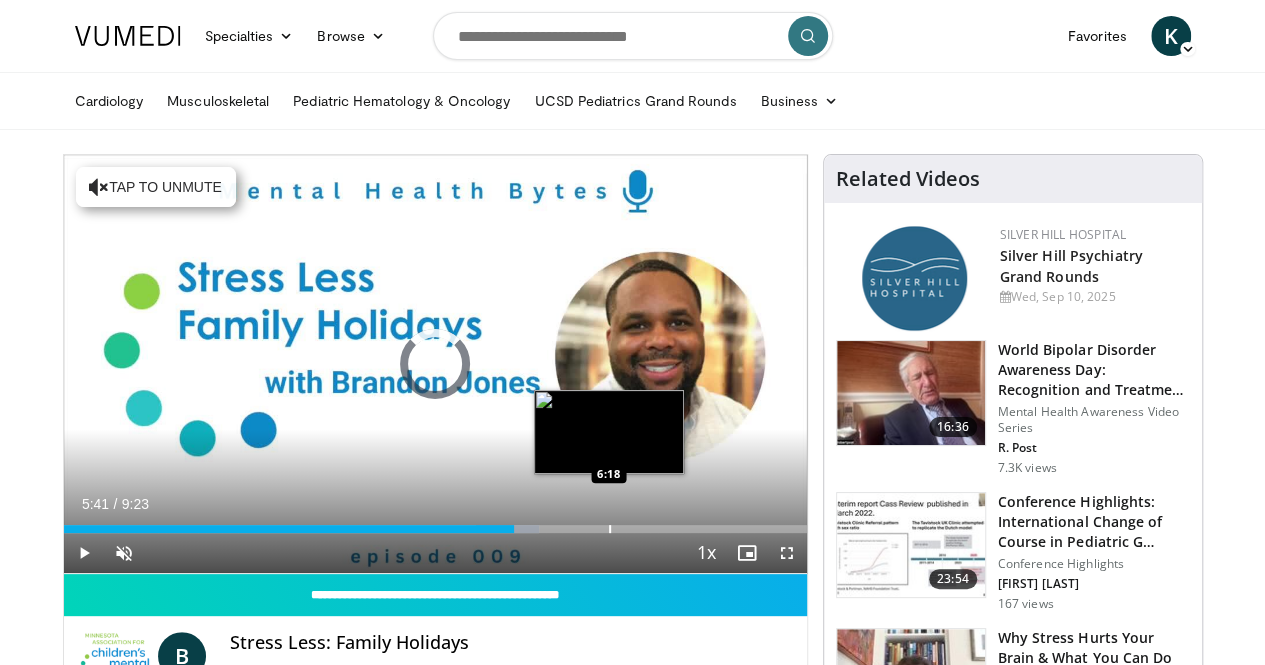 click at bounding box center (610, 529) 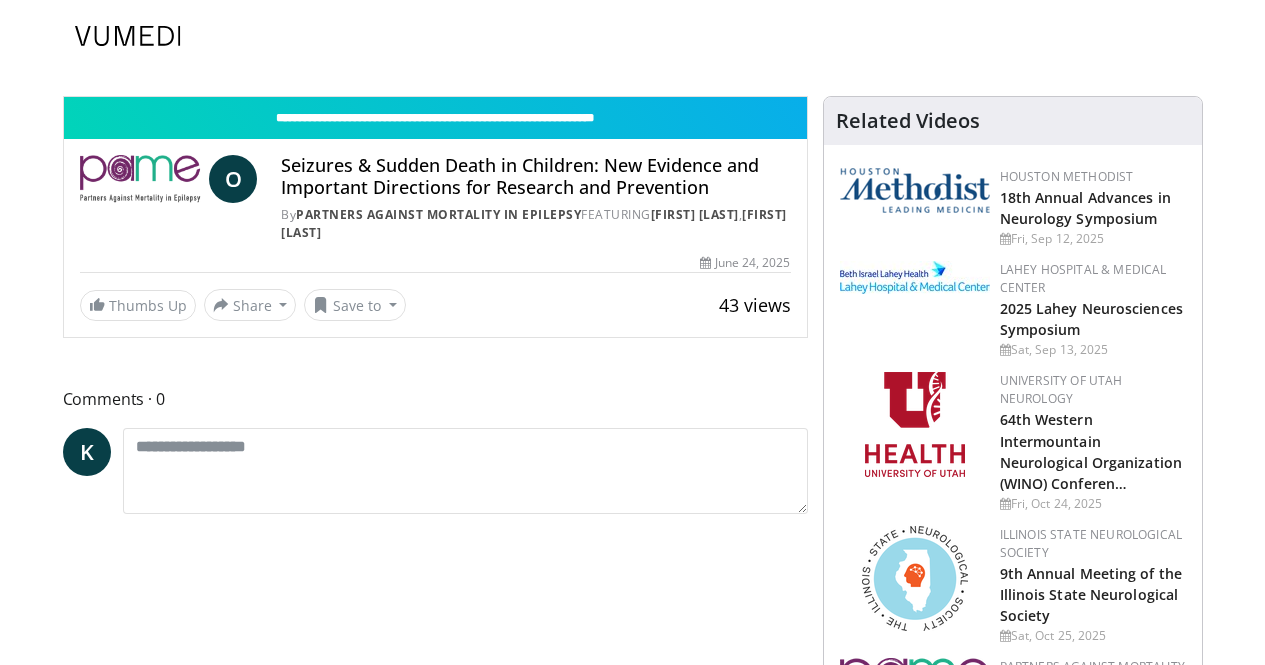 scroll, scrollTop: 0, scrollLeft: 0, axis: both 